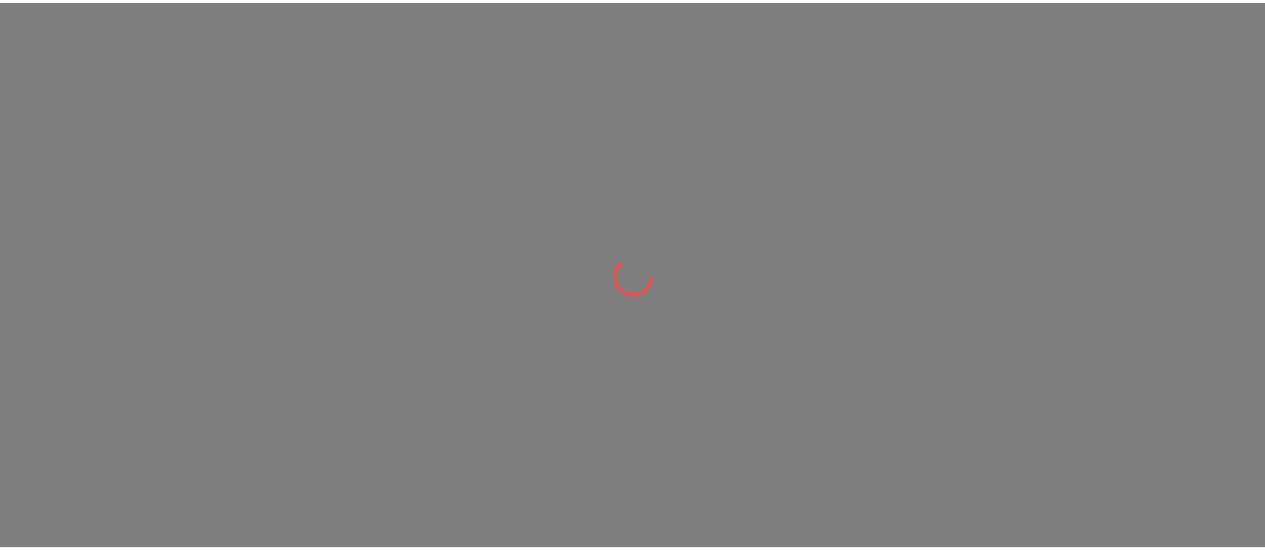 scroll, scrollTop: 0, scrollLeft: 0, axis: both 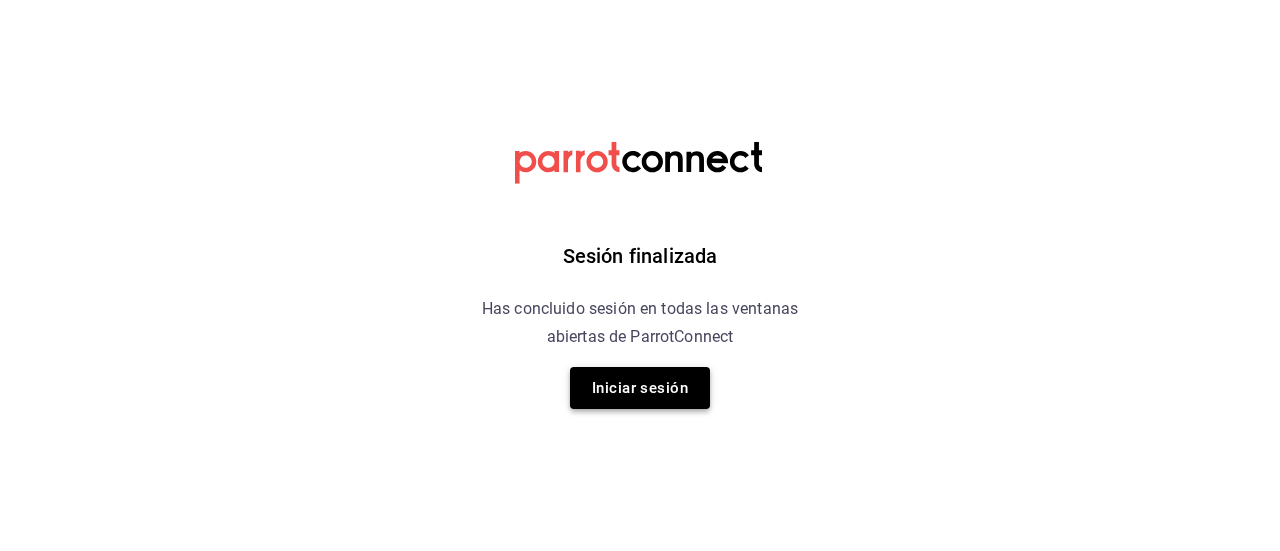 click on "Iniciar sesión" at bounding box center (640, 388) 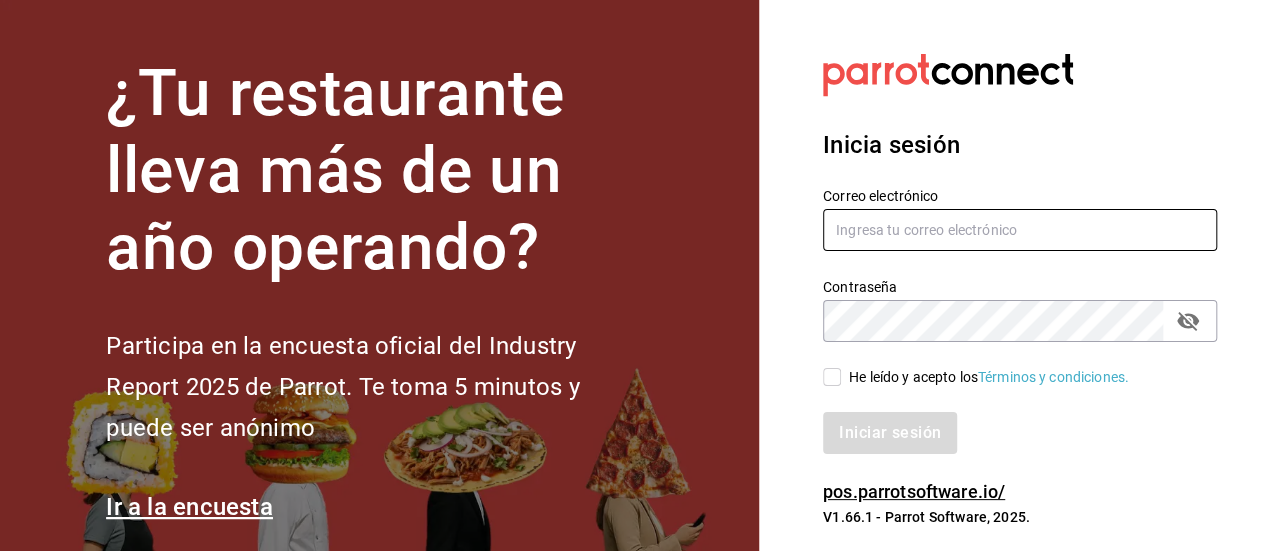 type on "[USERNAME]@example.com" 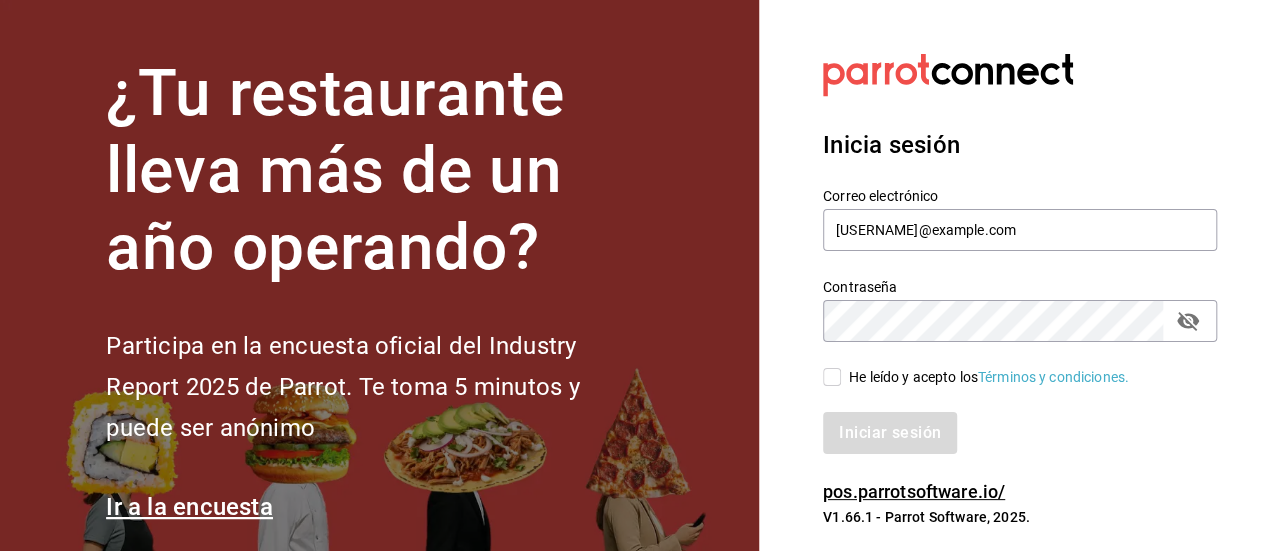 click on "He leído y acepto los  Términos y condiciones." at bounding box center (832, 377) 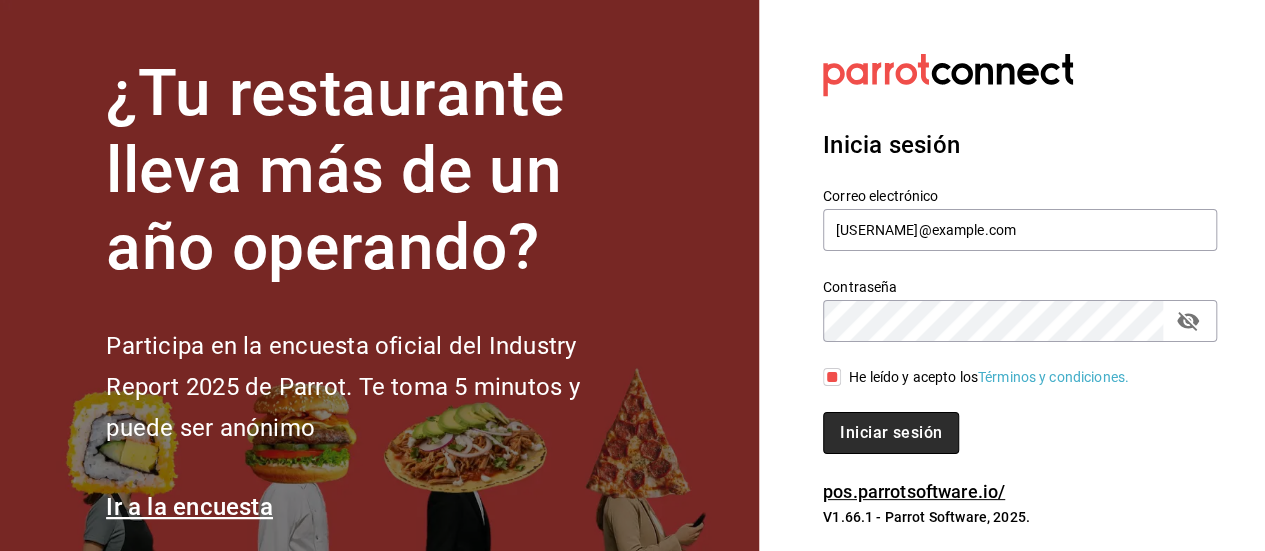 click on "Iniciar sesión" at bounding box center (891, 433) 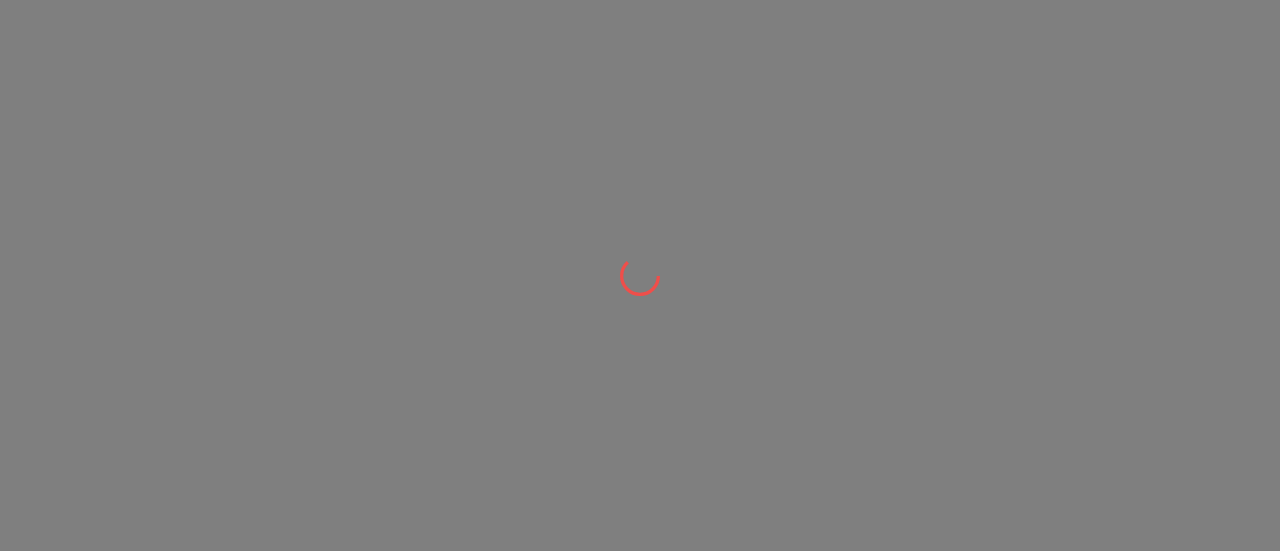 scroll, scrollTop: 0, scrollLeft: 0, axis: both 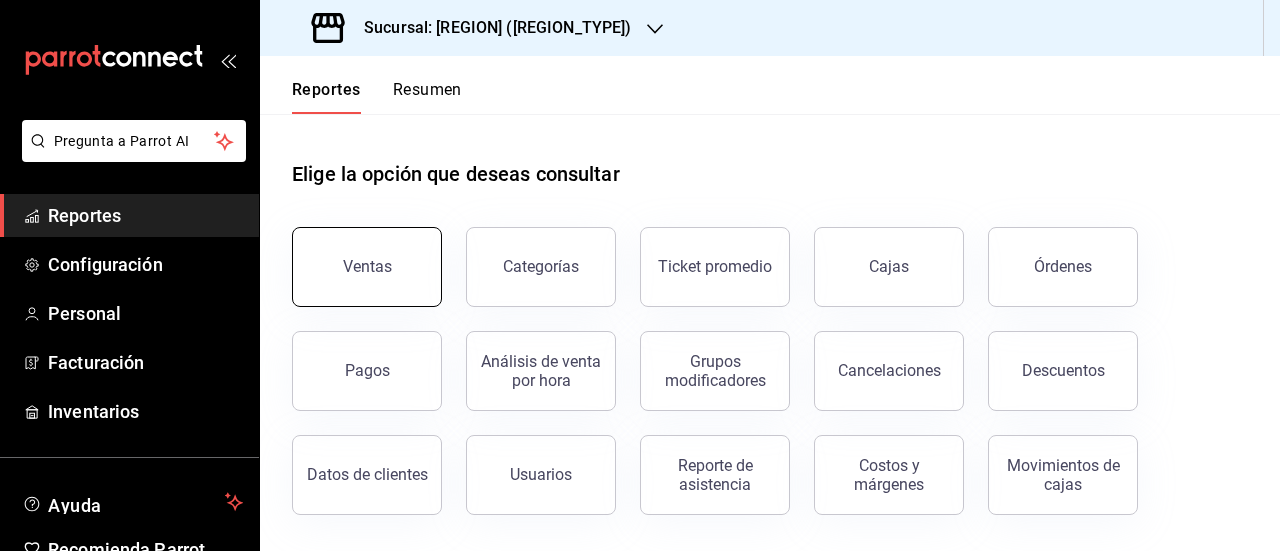 click on "Ventas" at bounding box center (367, 267) 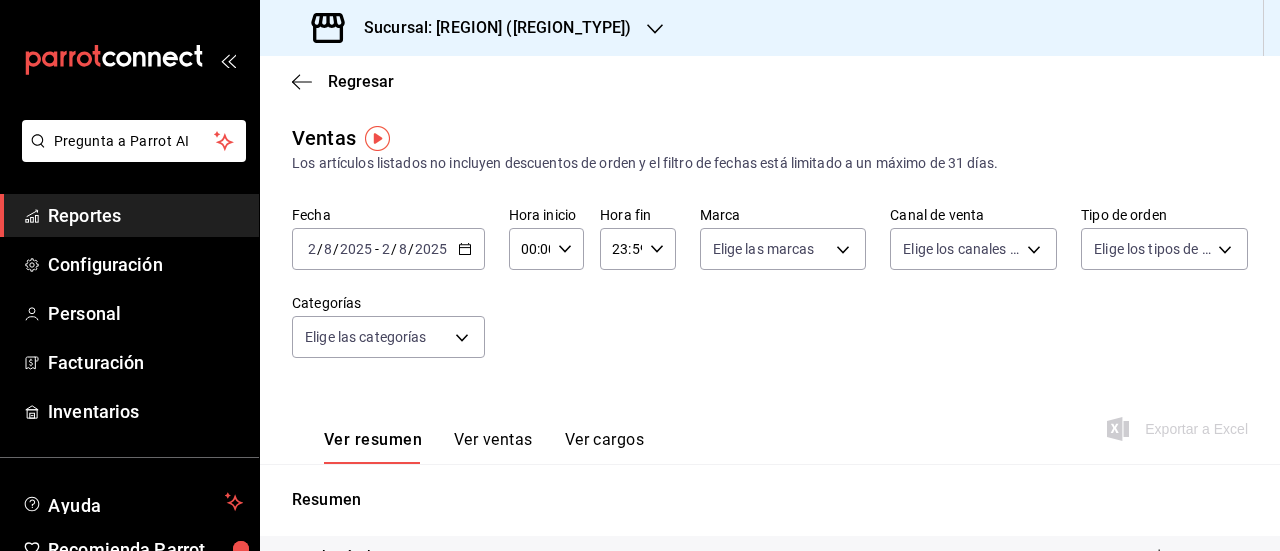 click 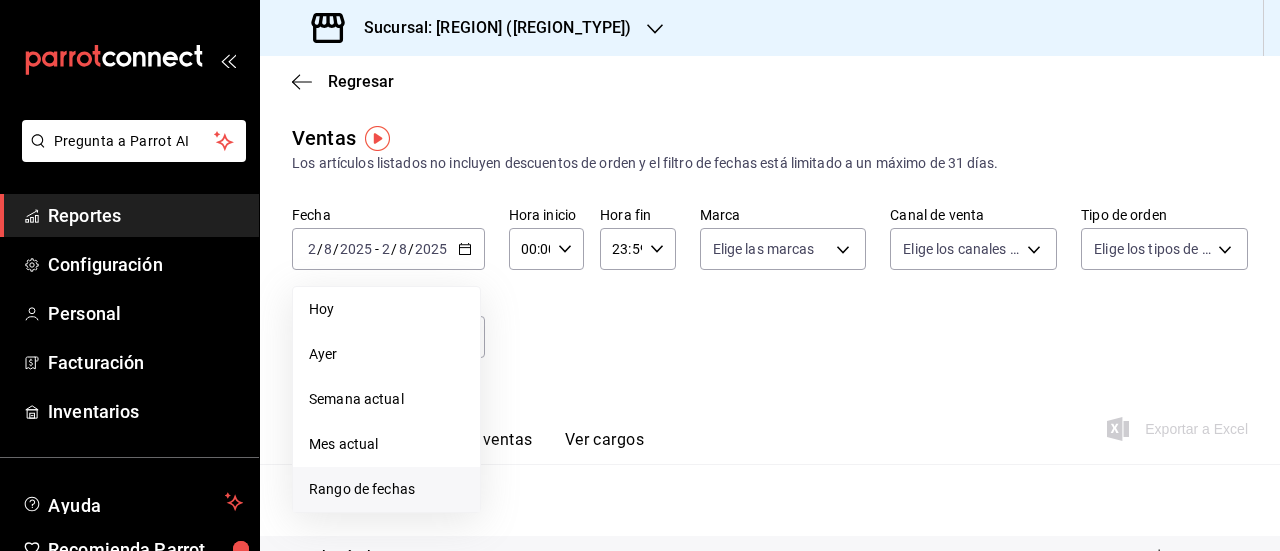 click on "Rango de fechas" at bounding box center [386, 489] 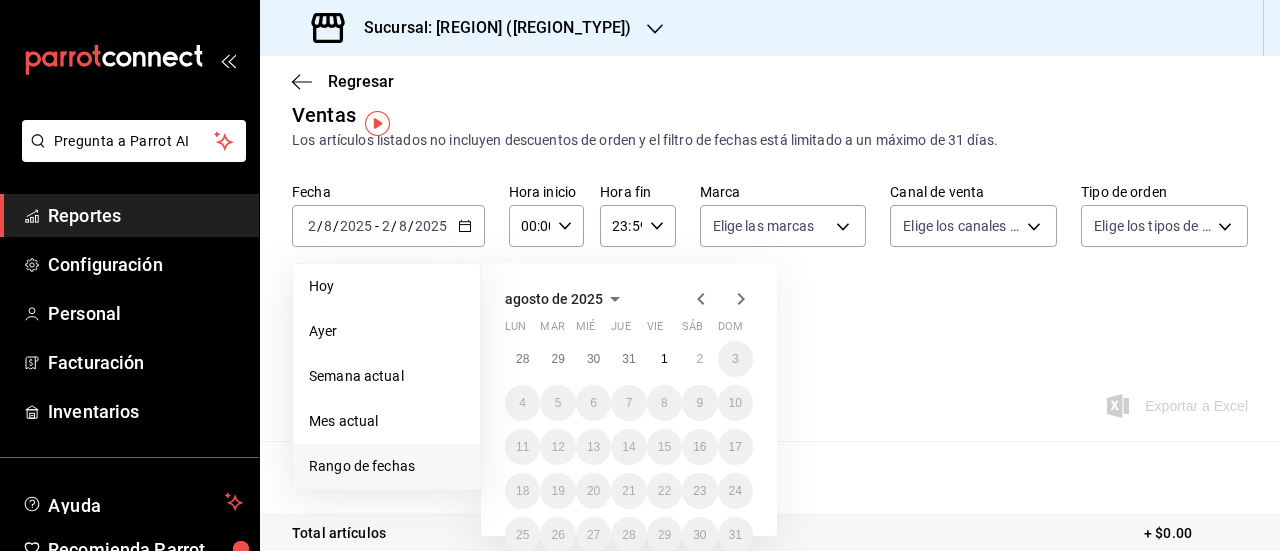 scroll, scrollTop: 0, scrollLeft: 0, axis: both 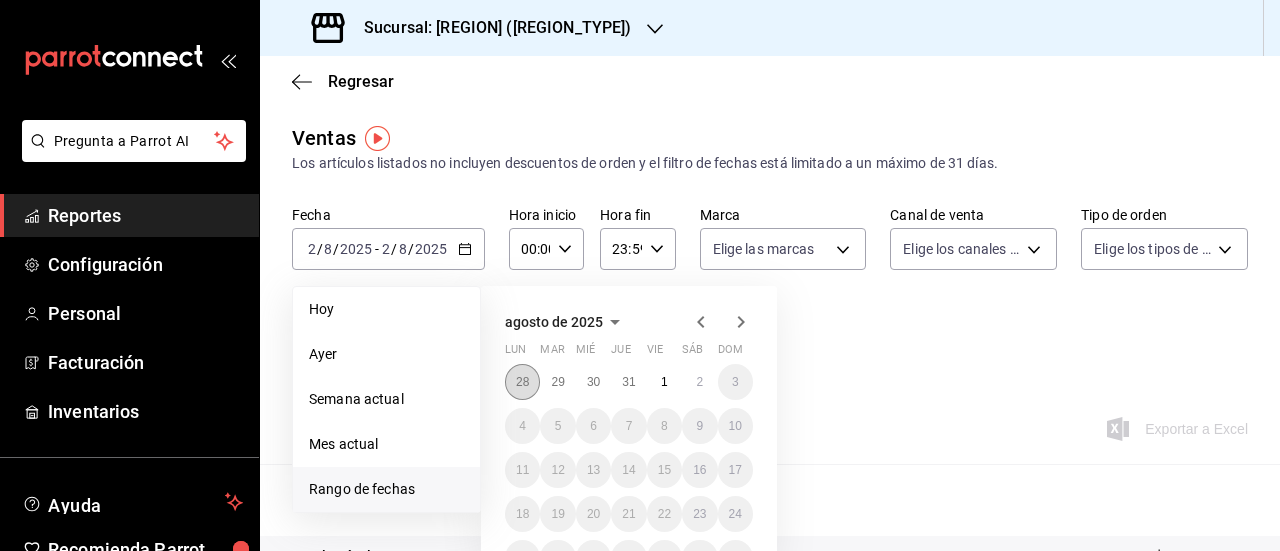 click on "28" at bounding box center [522, 382] 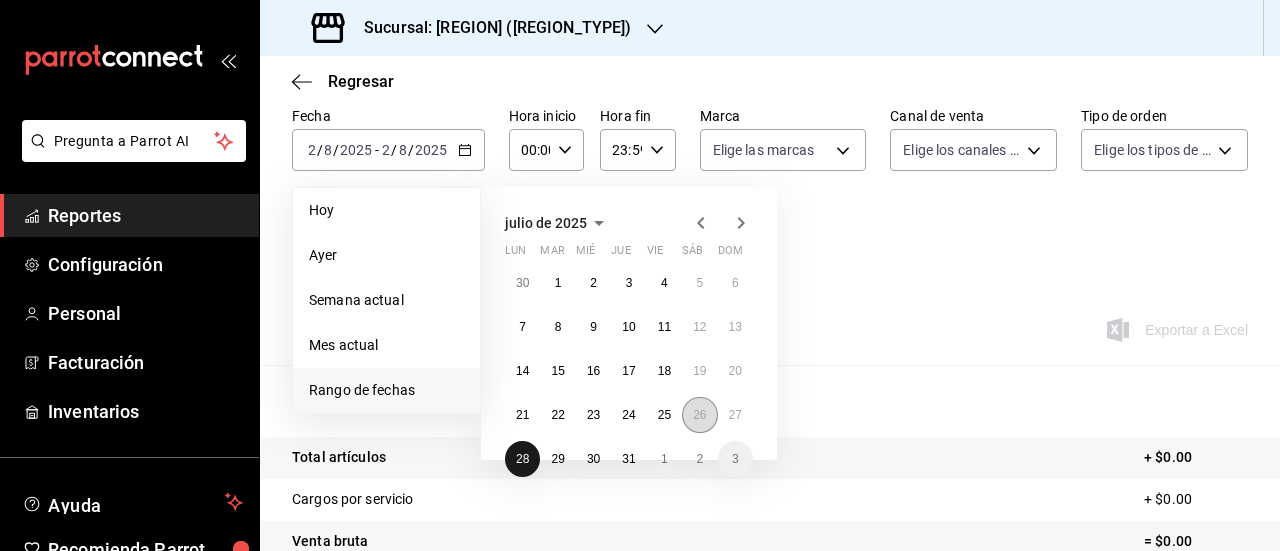 scroll, scrollTop: 119, scrollLeft: 0, axis: vertical 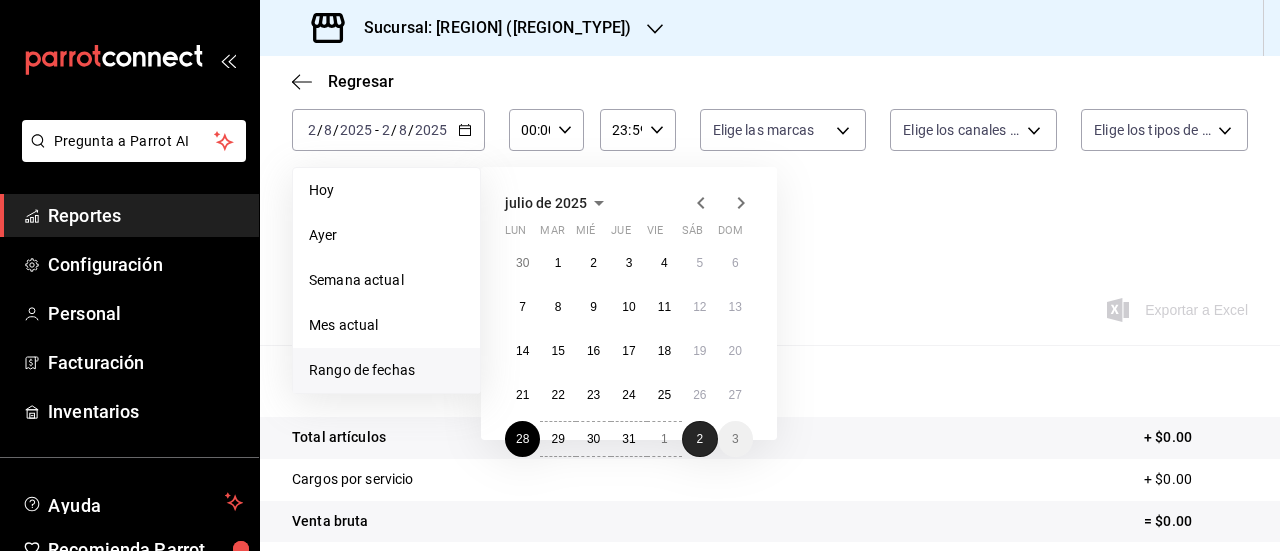 click on "2" at bounding box center [699, 439] 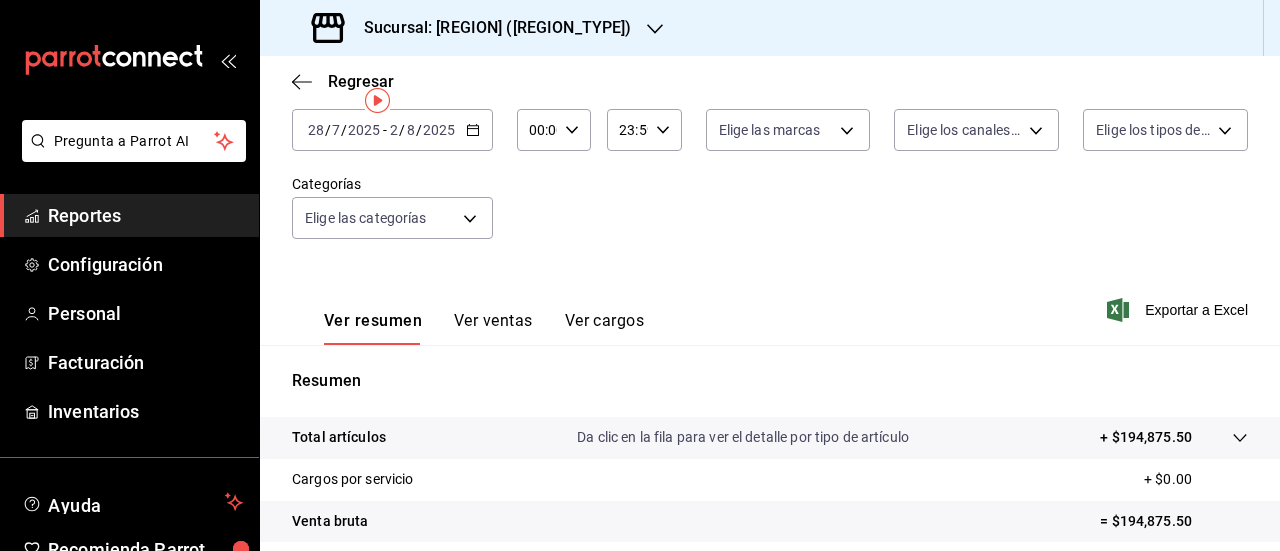 scroll, scrollTop: 25, scrollLeft: 0, axis: vertical 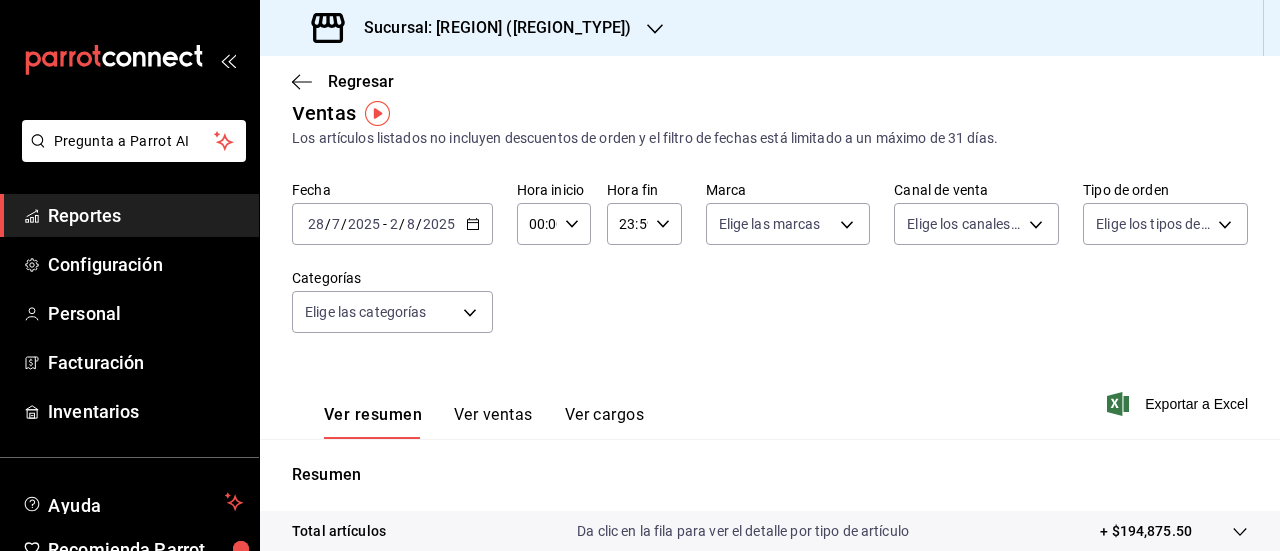 click on "Sucursal: Milk (Metropolitan)" at bounding box center (489, 28) 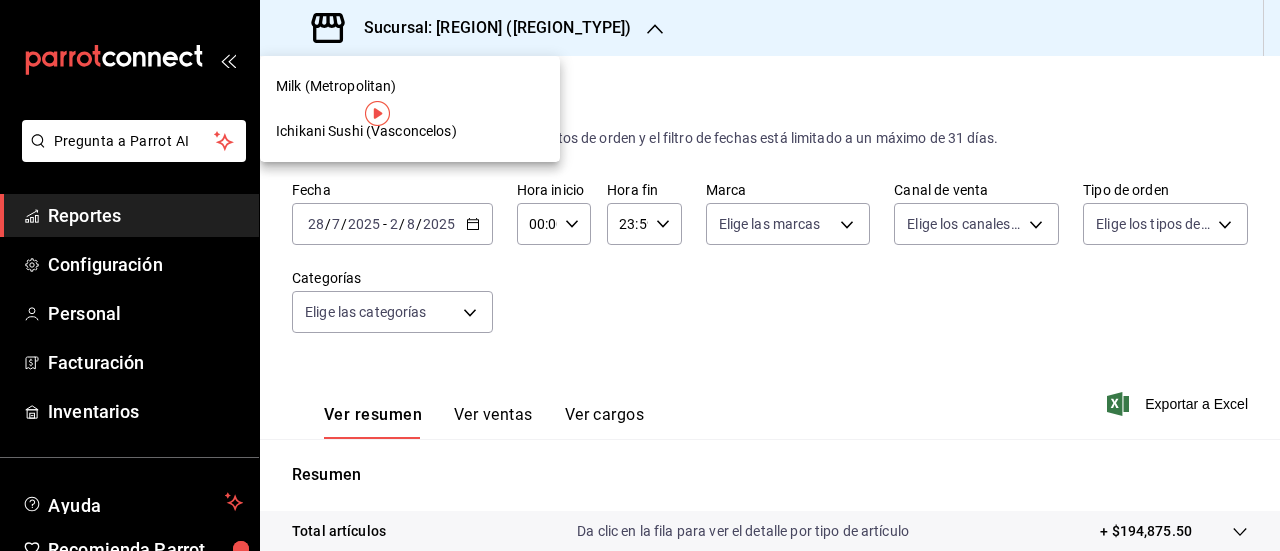 click on "Ichikani Sushi (Vasconcelos)" at bounding box center (366, 131) 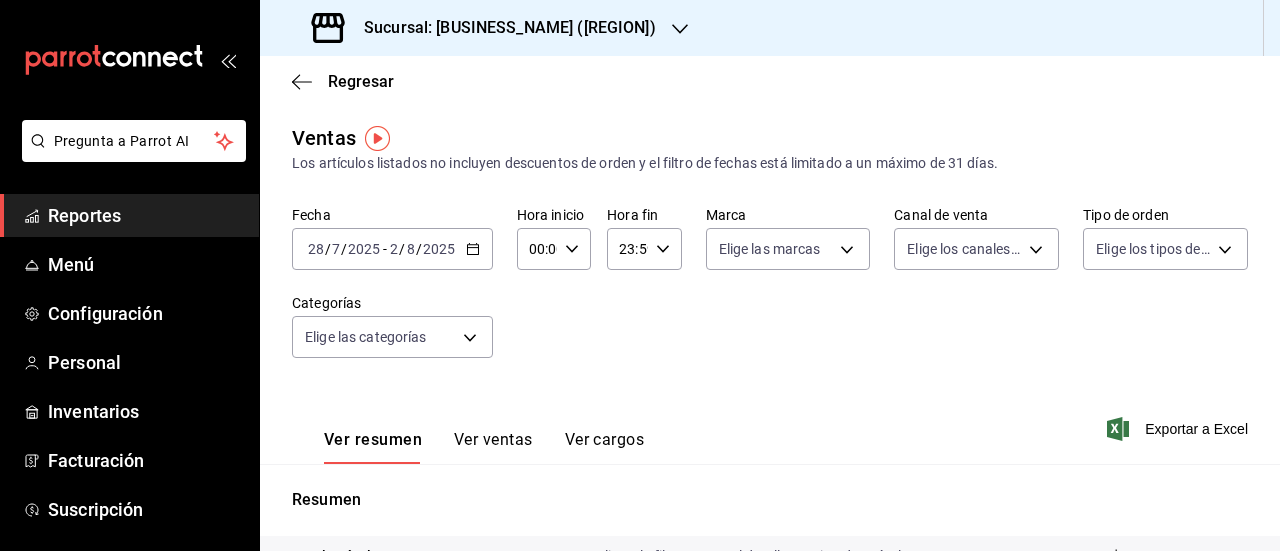 click 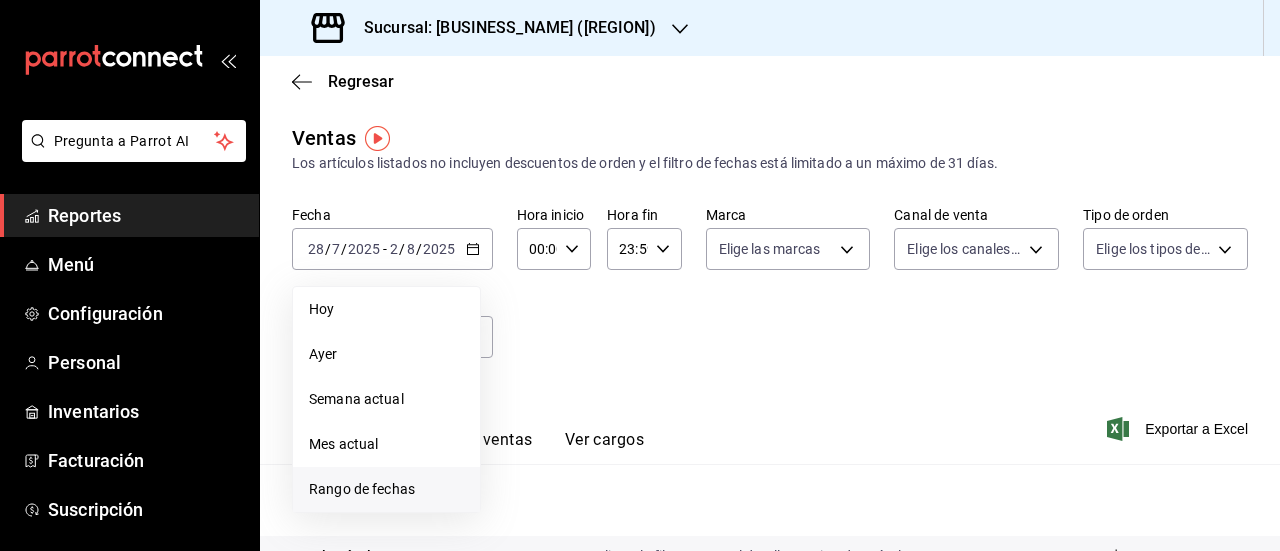 click on "Rango de fechas" at bounding box center [386, 489] 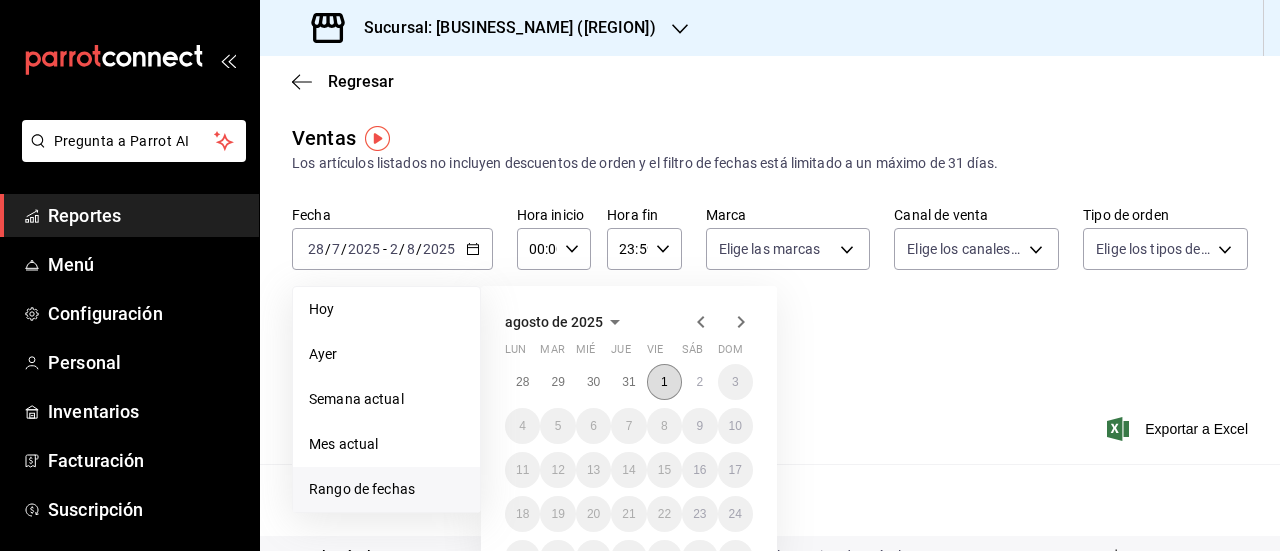 click on "1" at bounding box center (664, 382) 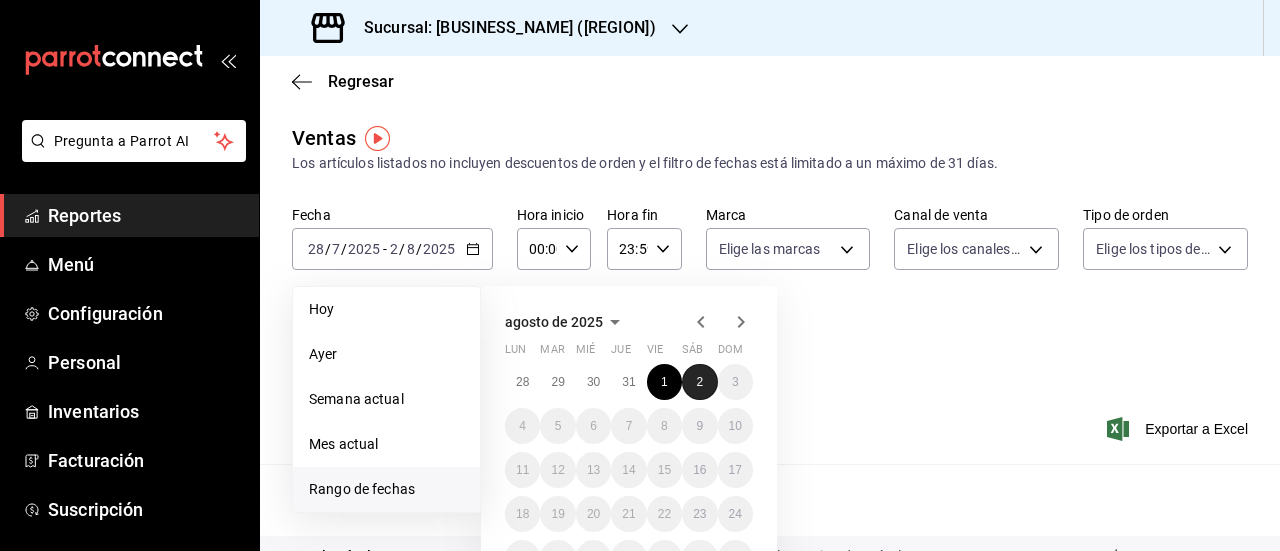 click on "2" at bounding box center [699, 382] 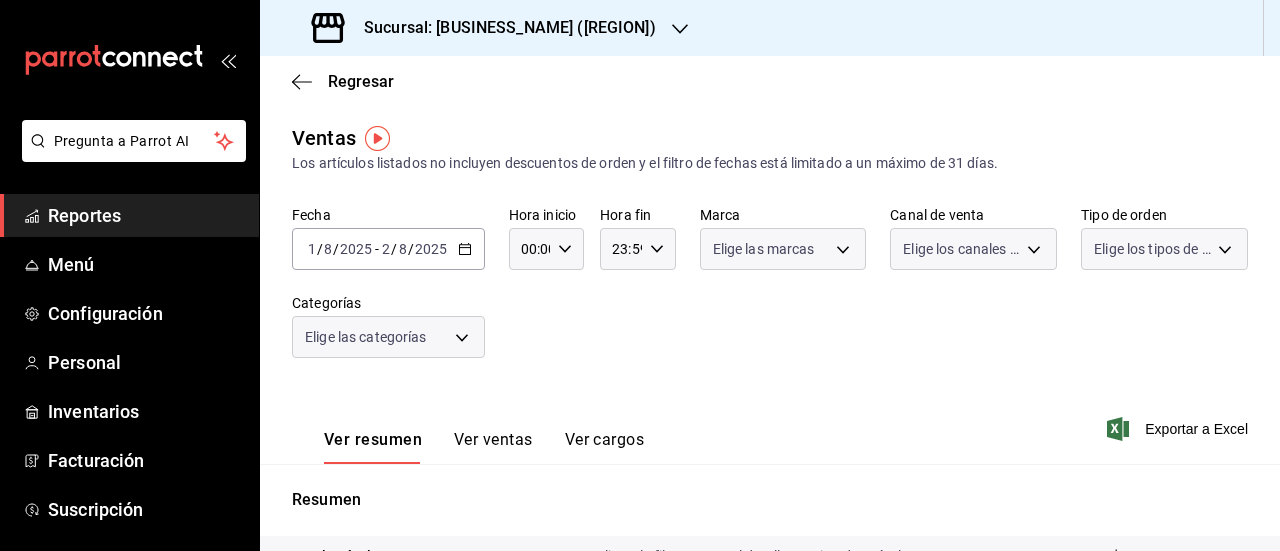 click 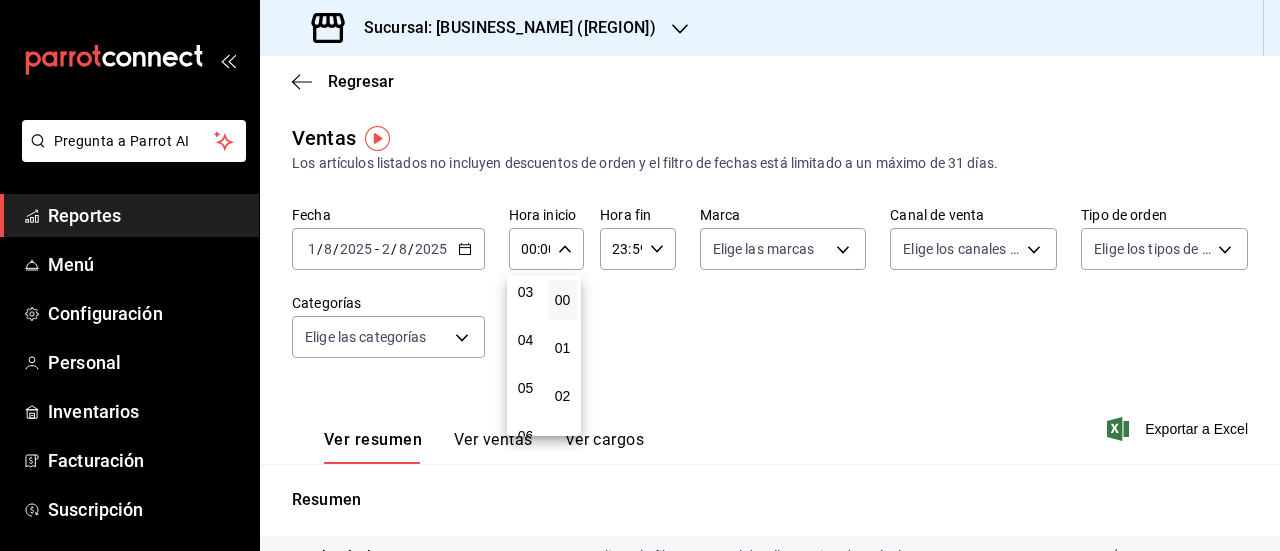 scroll, scrollTop: 190, scrollLeft: 0, axis: vertical 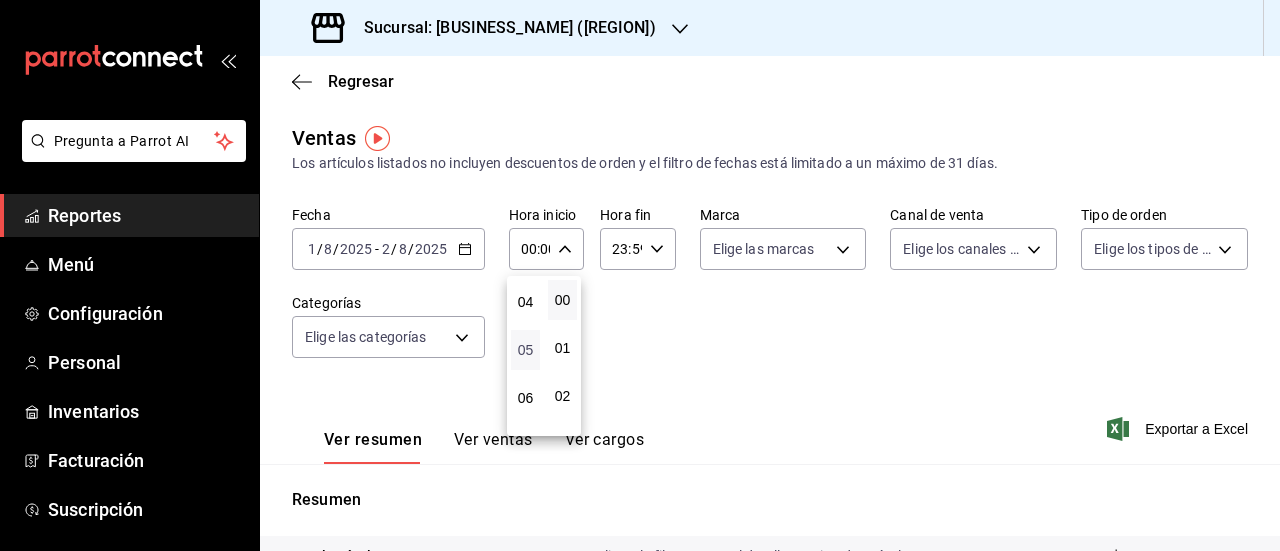 click on "05" at bounding box center [525, 350] 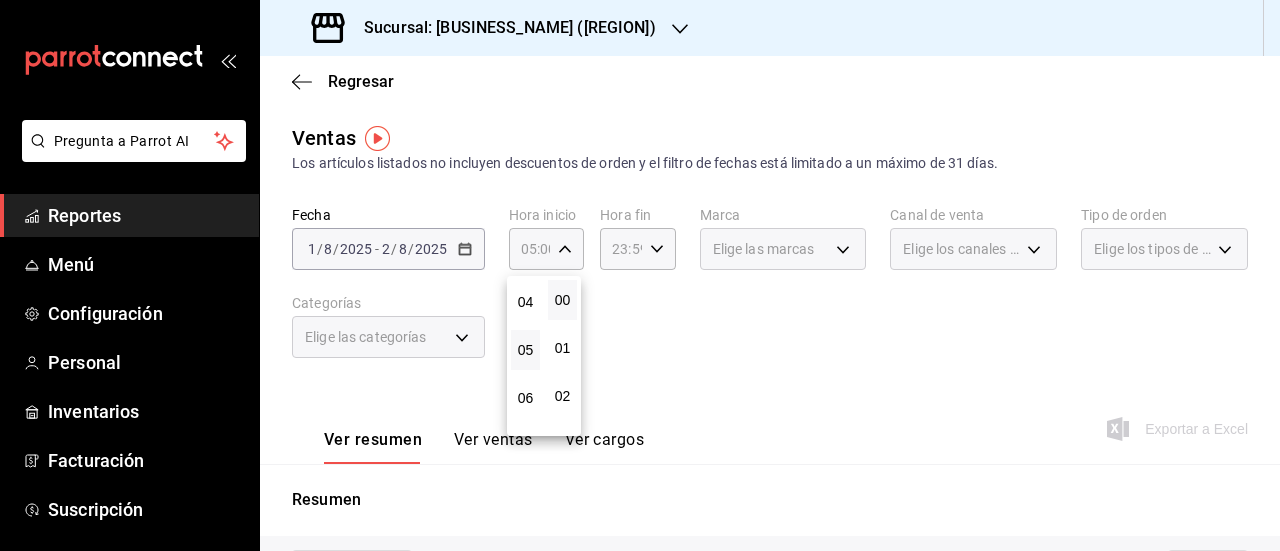 click at bounding box center (640, 275) 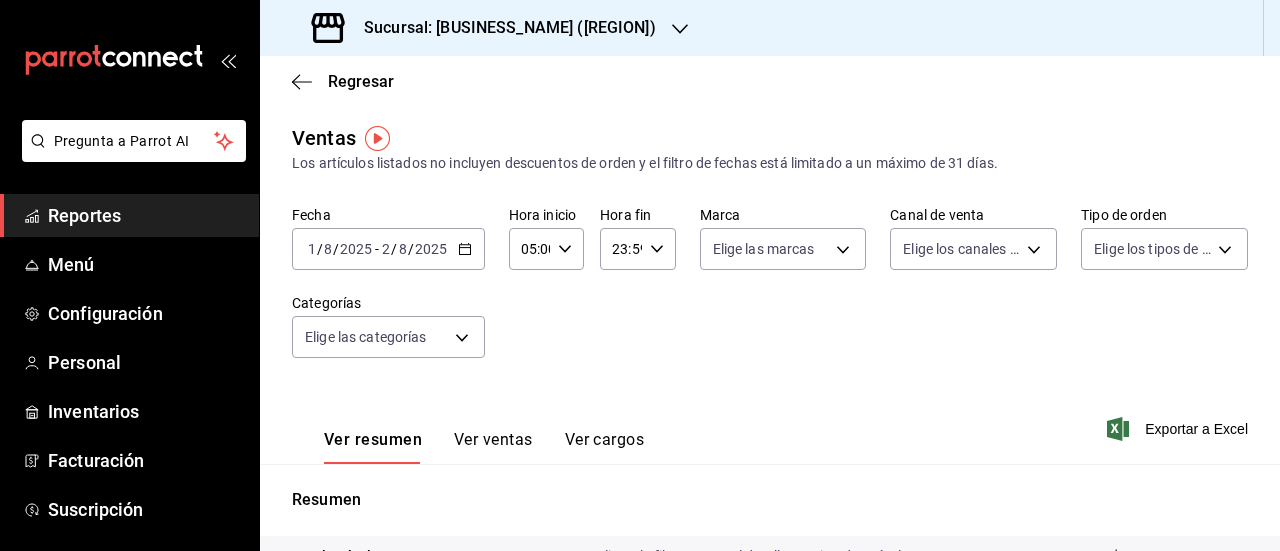 click 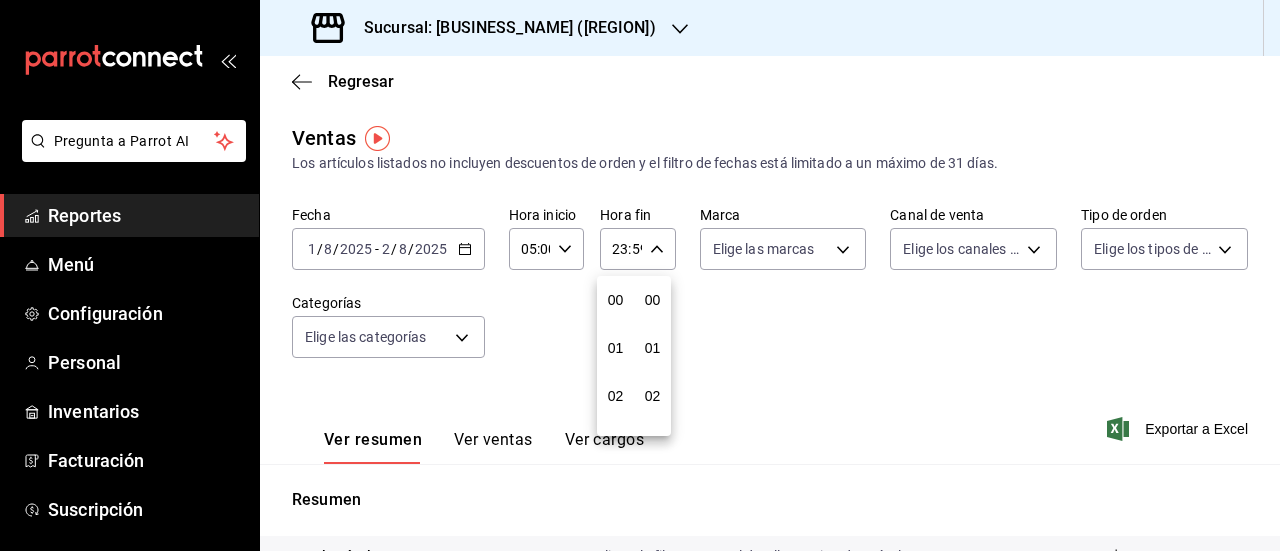 scroll, scrollTop: 992, scrollLeft: 0, axis: vertical 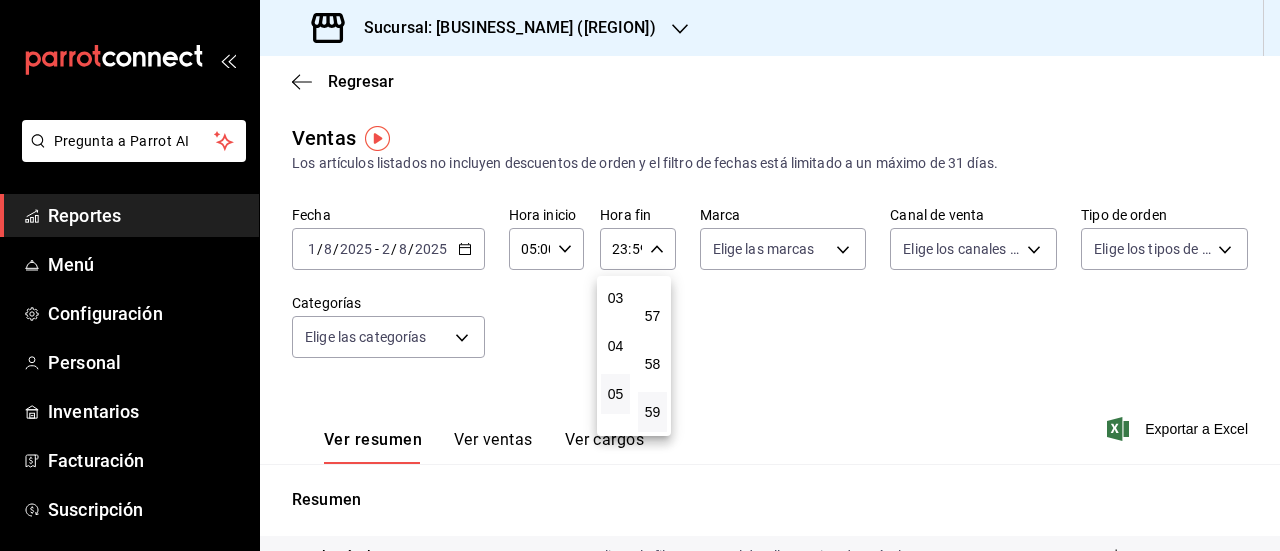 click on "05" at bounding box center [615, 394] 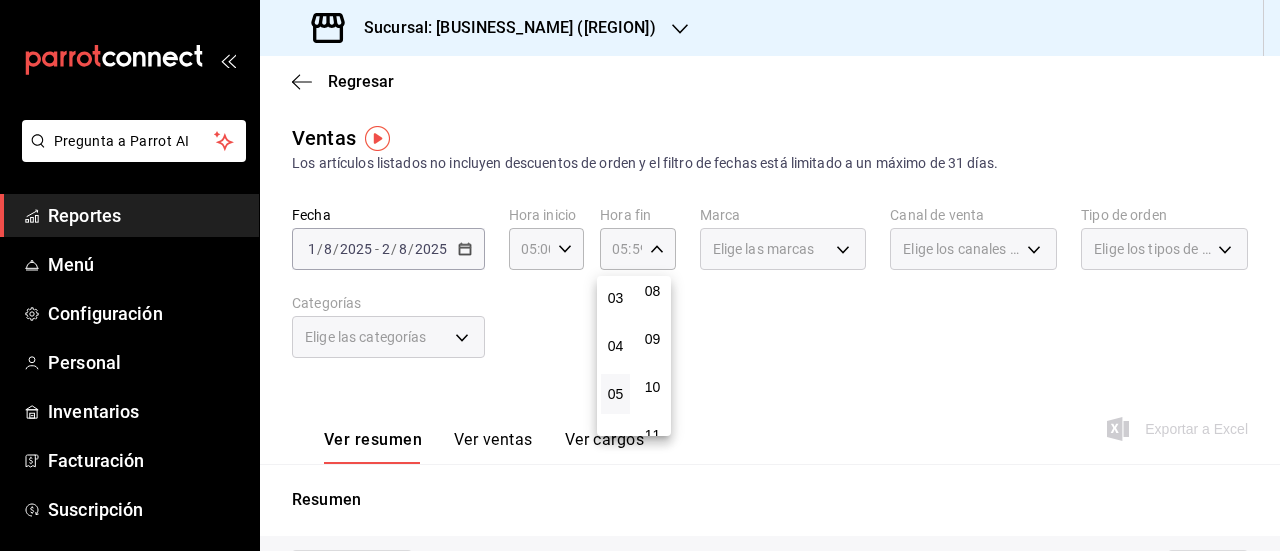 scroll, scrollTop: 0, scrollLeft: 0, axis: both 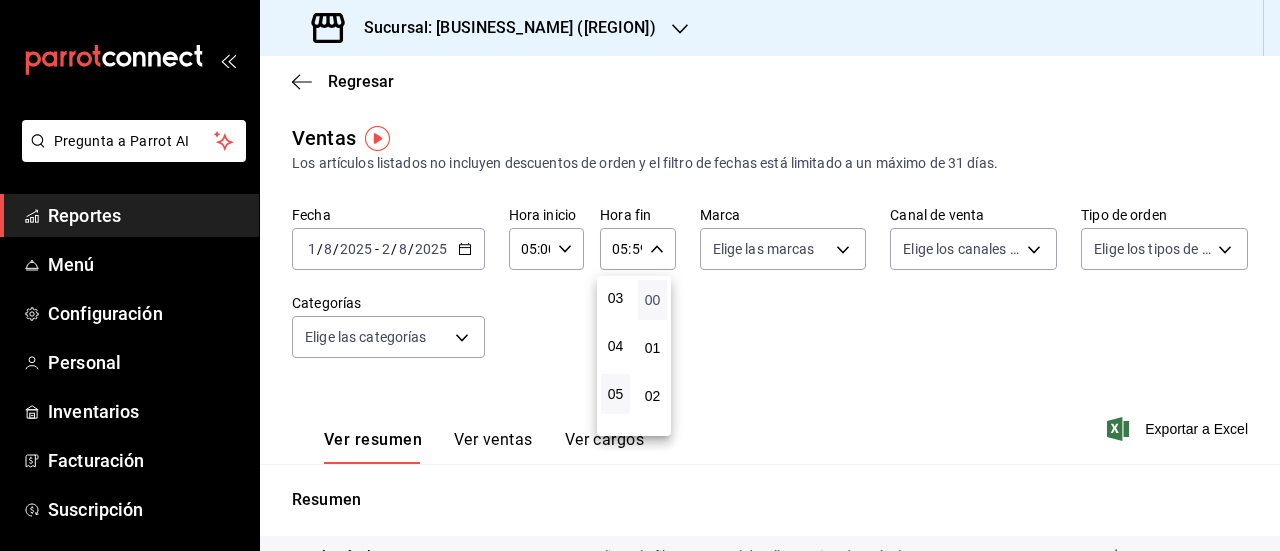 click on "00" at bounding box center (652, 300) 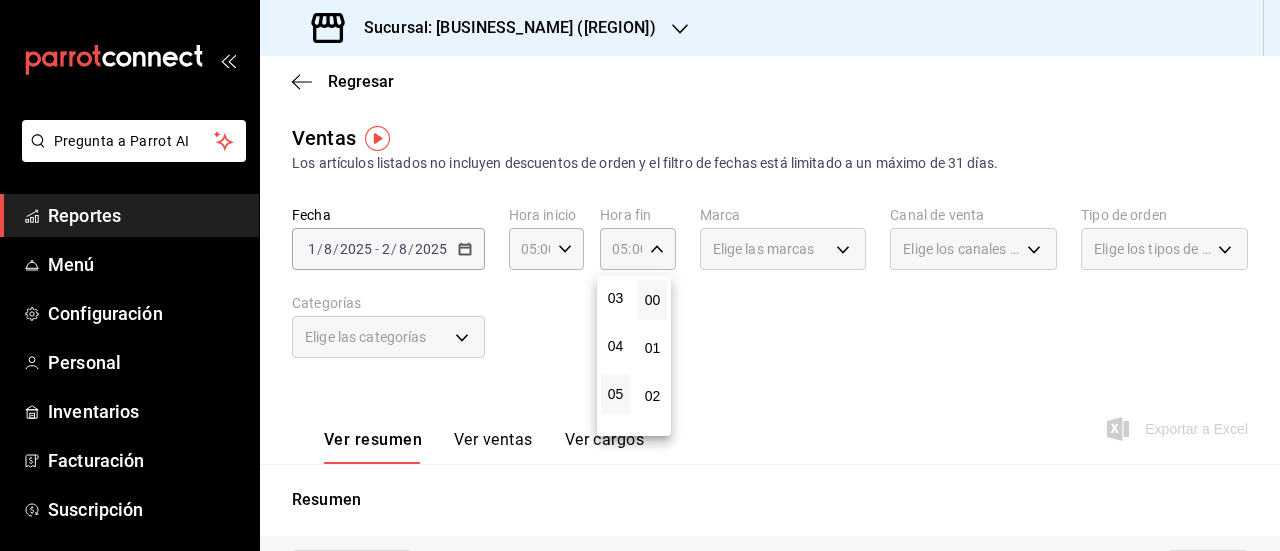 click at bounding box center [640, 275] 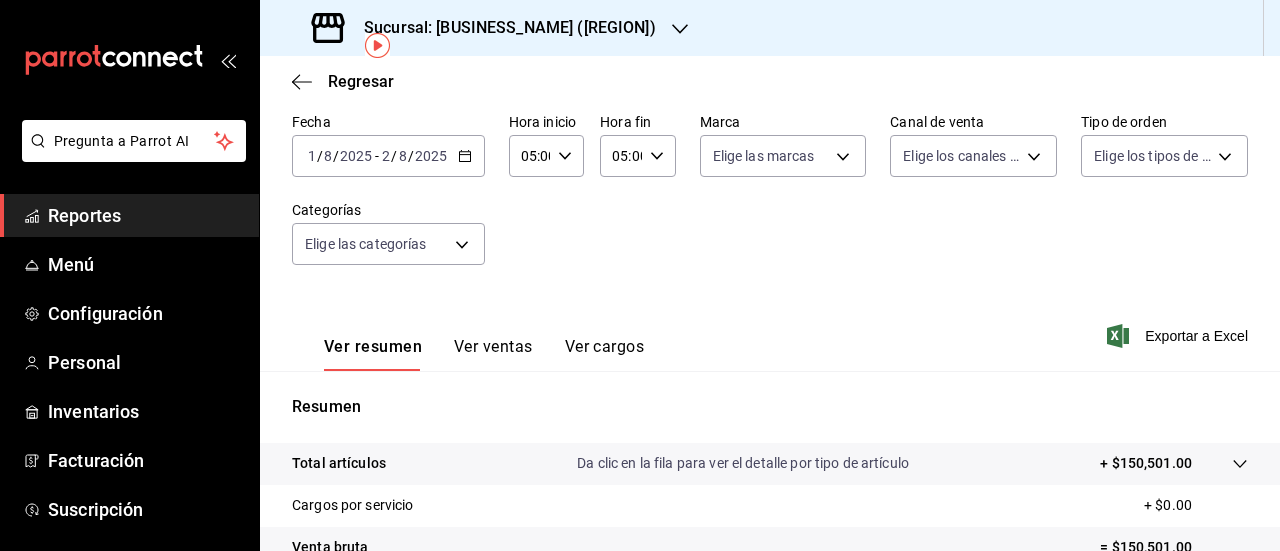 scroll, scrollTop: 0, scrollLeft: 0, axis: both 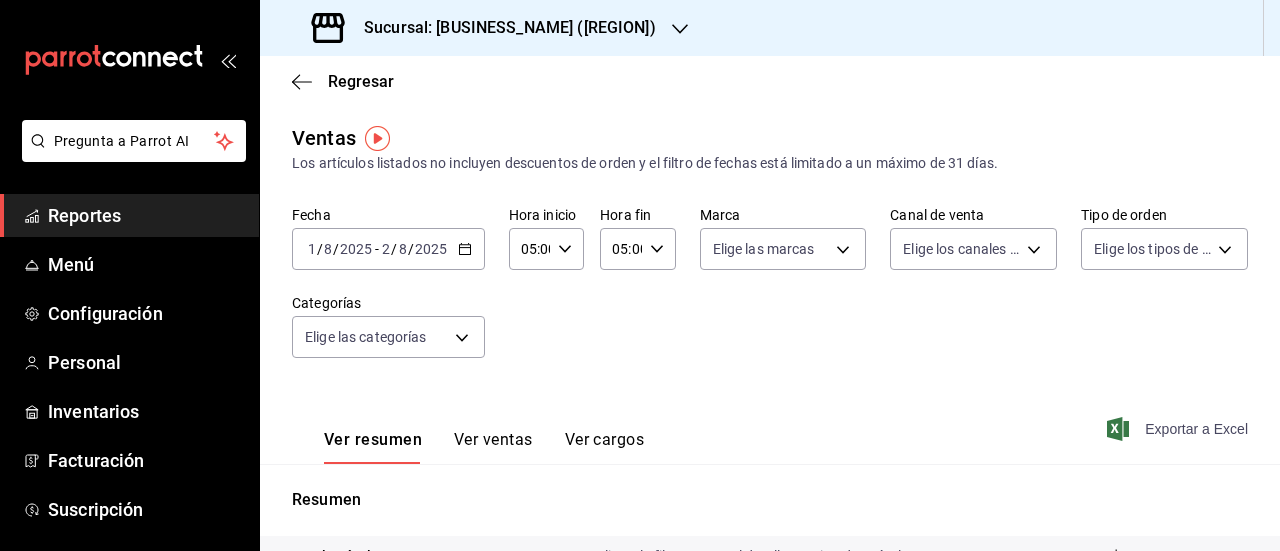 click on "Exportar a Excel" at bounding box center [1179, 429] 